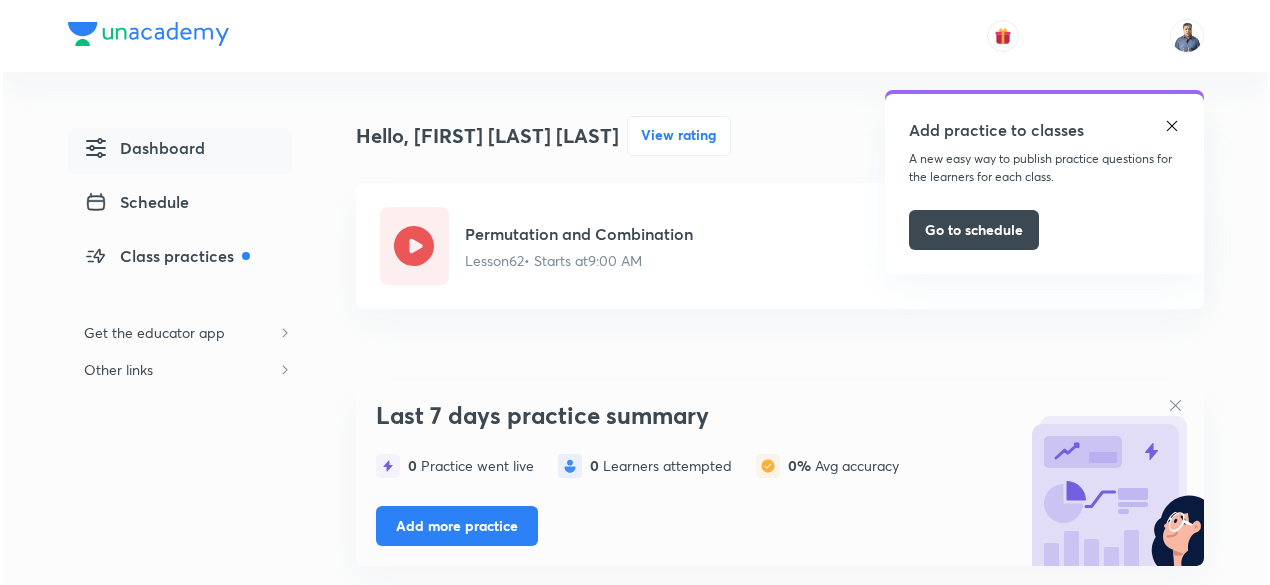 scroll, scrollTop: 0, scrollLeft: 0, axis: both 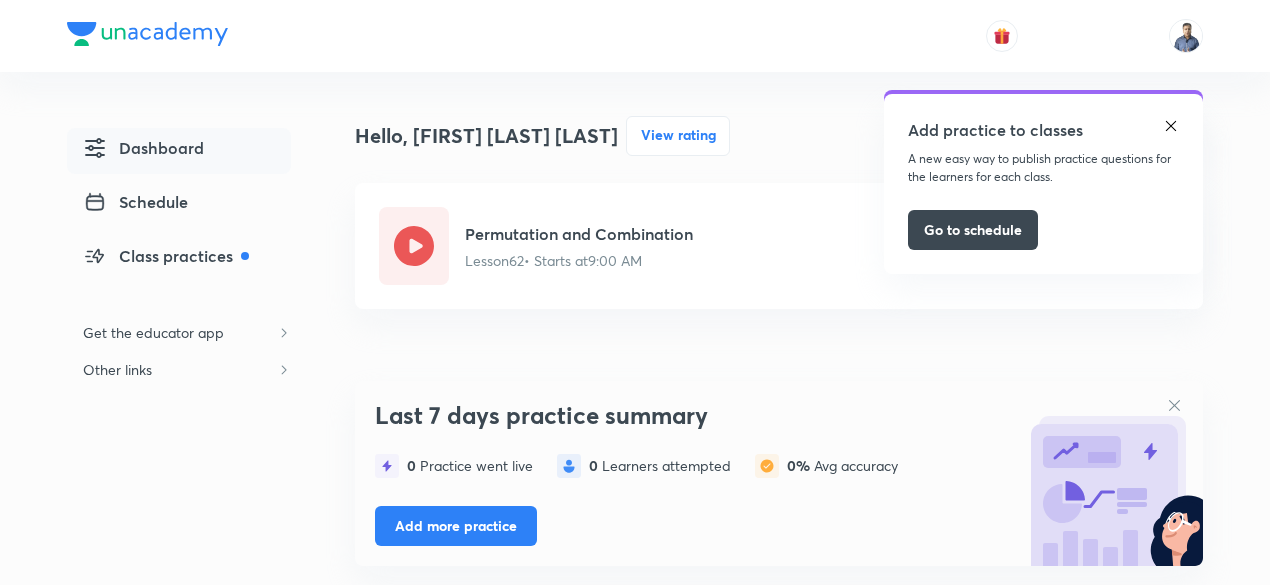 click at bounding box center (1171, 126) 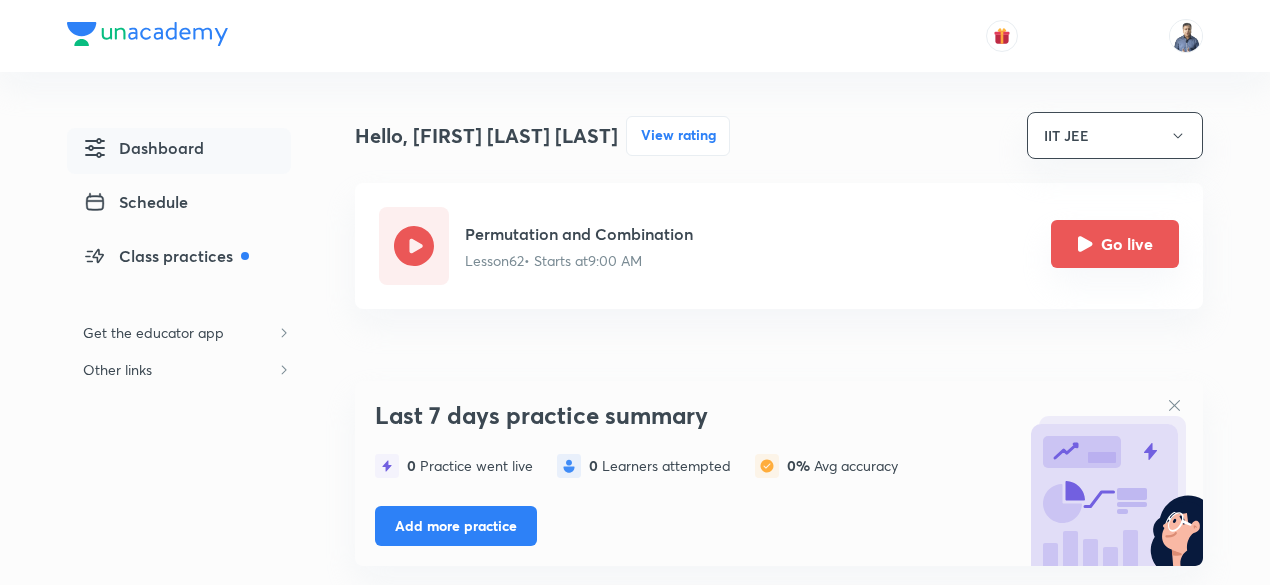 click 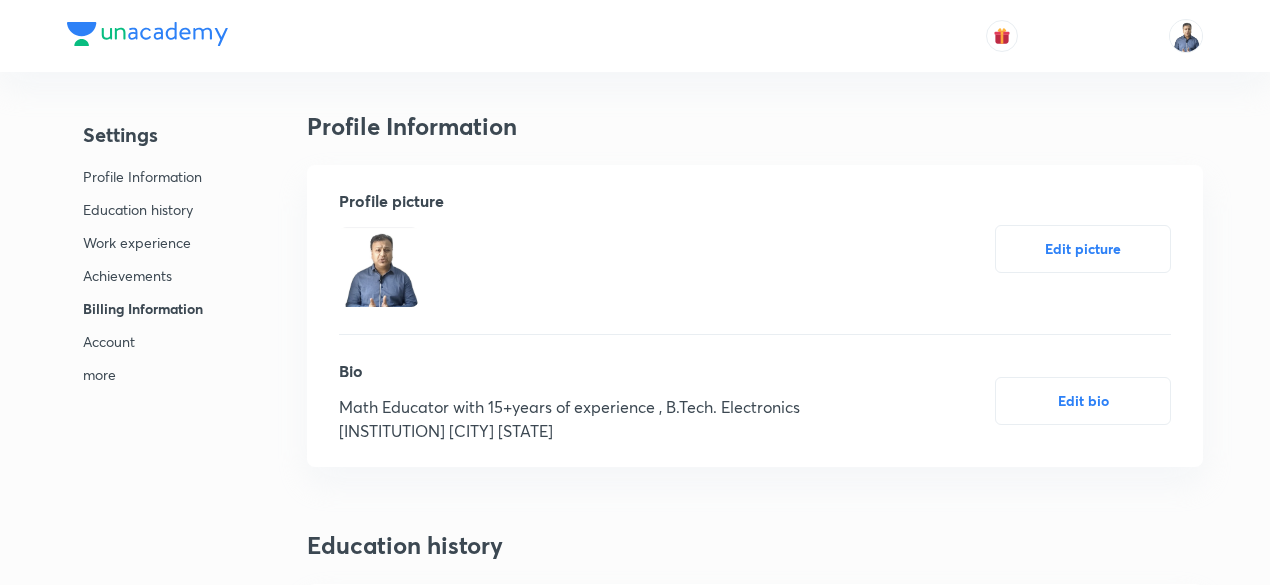 scroll, scrollTop: 993, scrollLeft: 0, axis: vertical 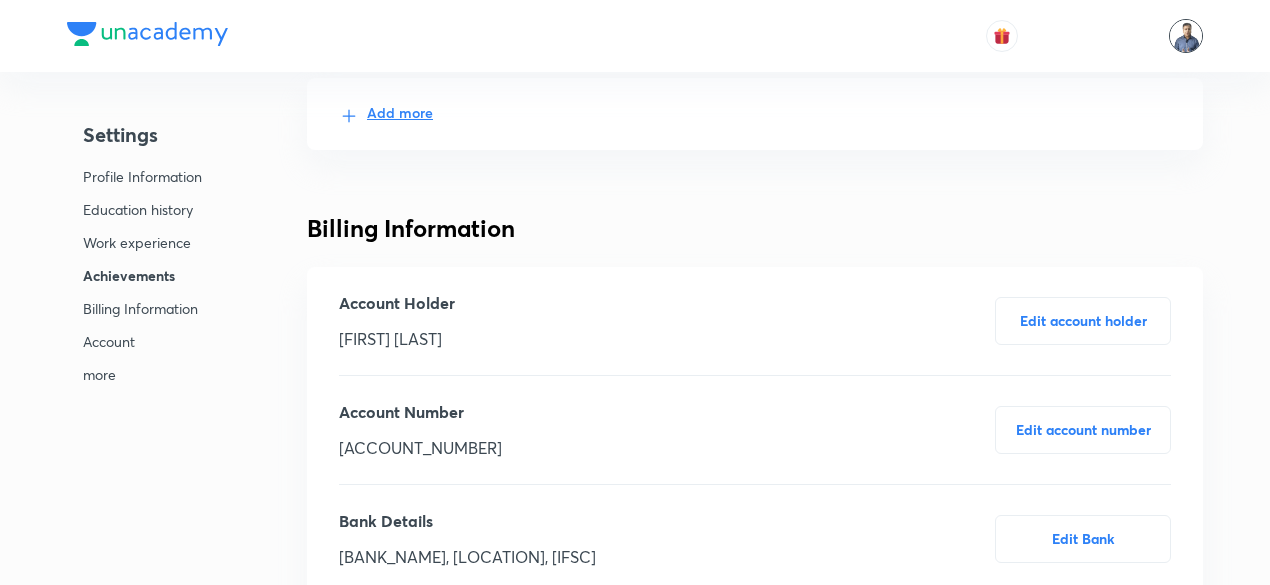 click at bounding box center [1186, 36] 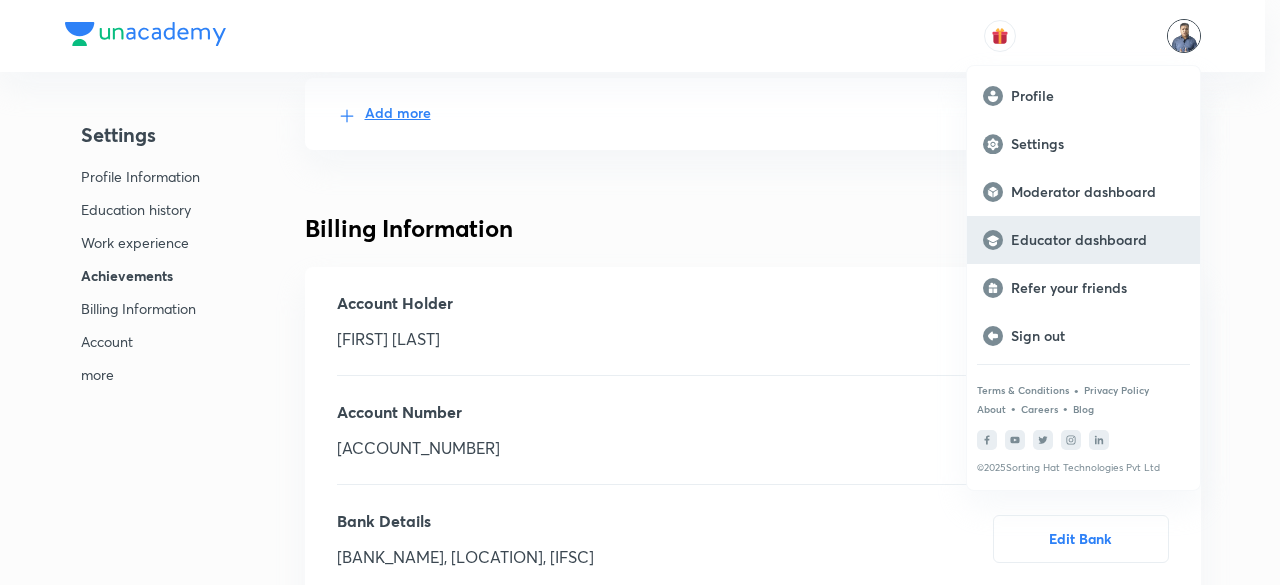 click on "Educator dashboard" at bounding box center (1097, 240) 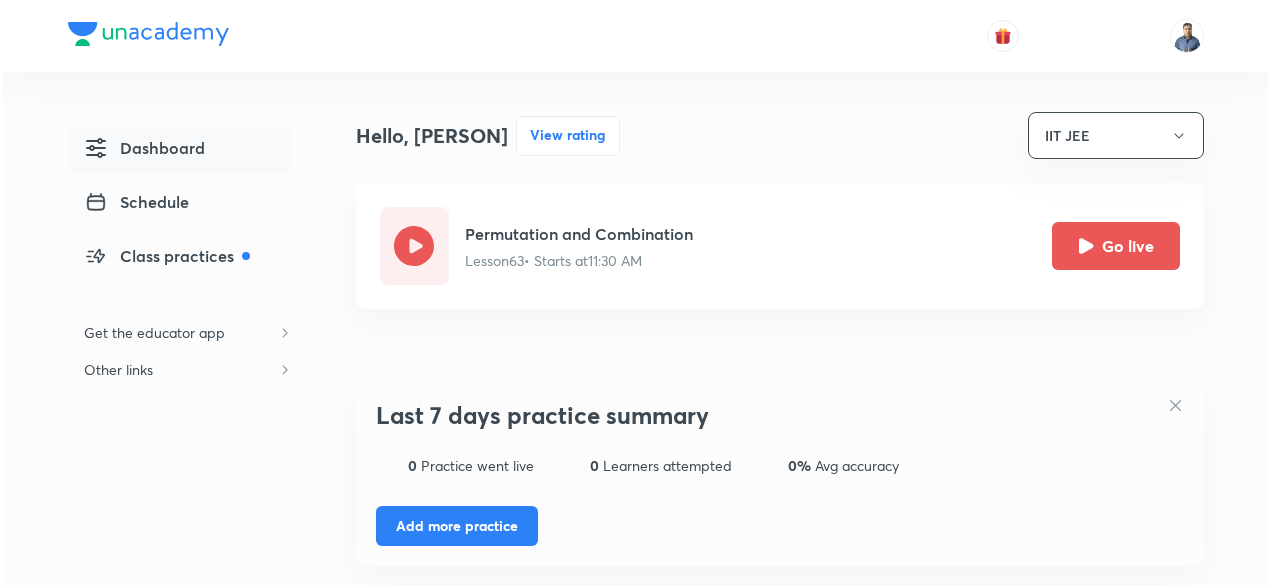 scroll, scrollTop: 0, scrollLeft: 0, axis: both 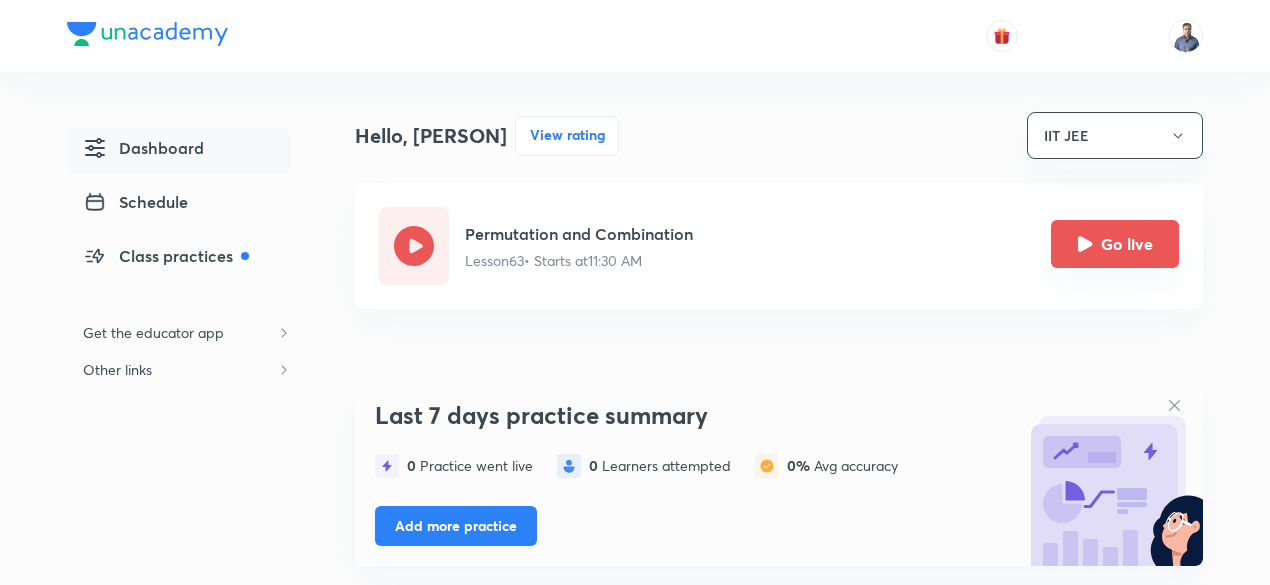 click on "Go live" at bounding box center [1115, 244] 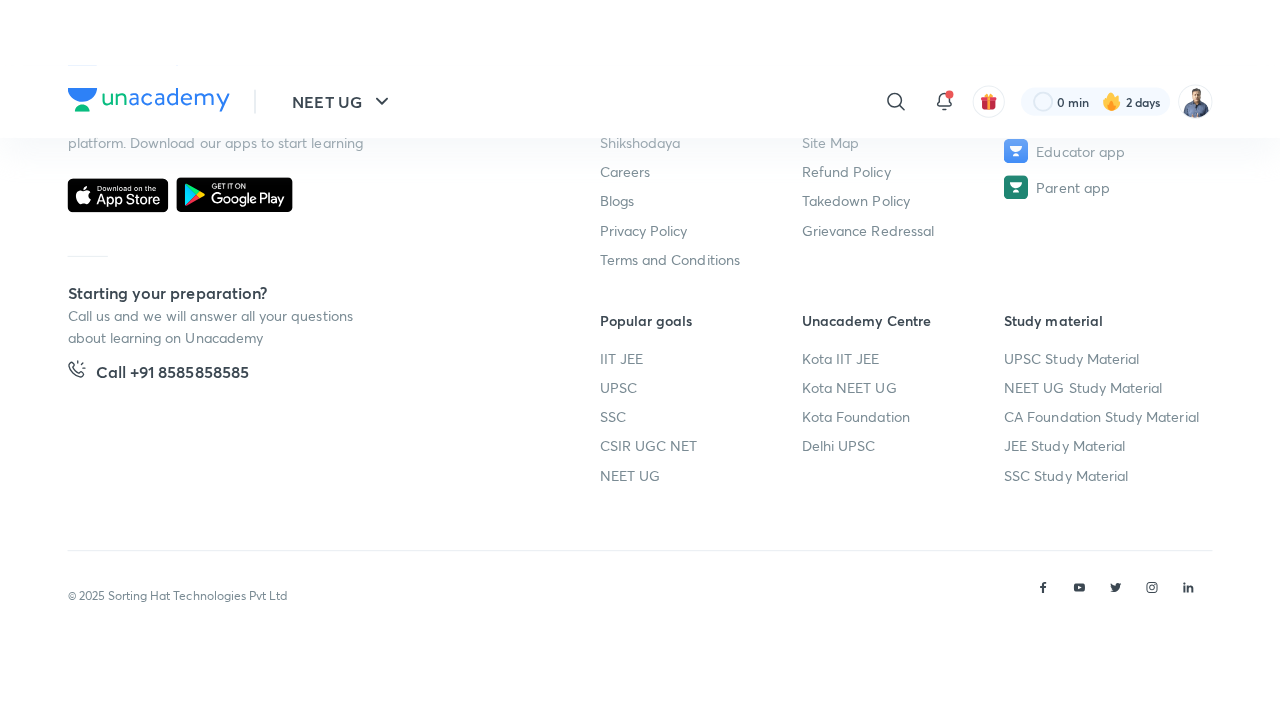 scroll, scrollTop: 1183, scrollLeft: 0, axis: vertical 